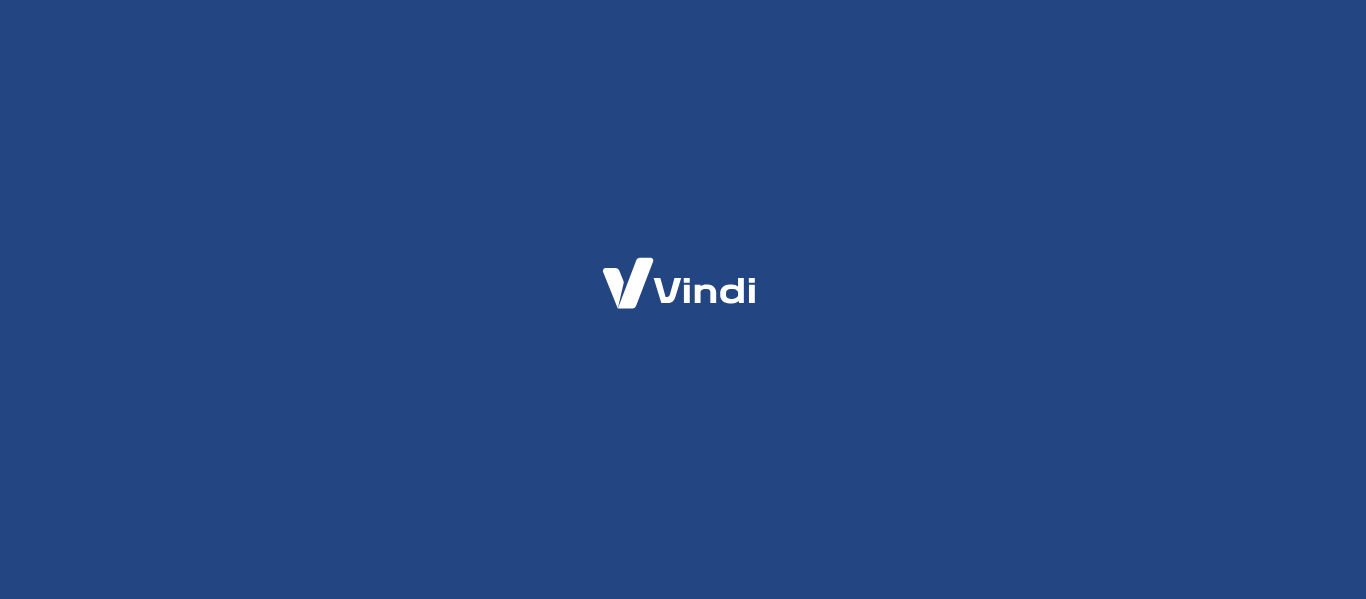 scroll, scrollTop: 0, scrollLeft: 0, axis: both 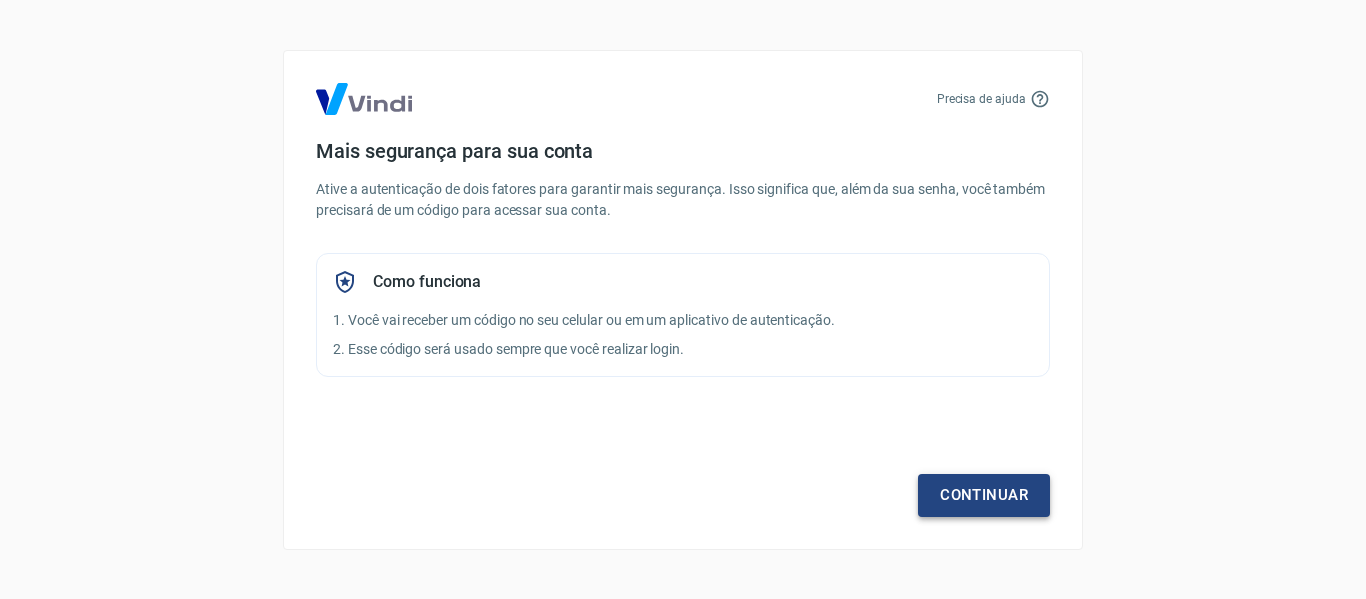 click on "Continuar" at bounding box center (984, 495) 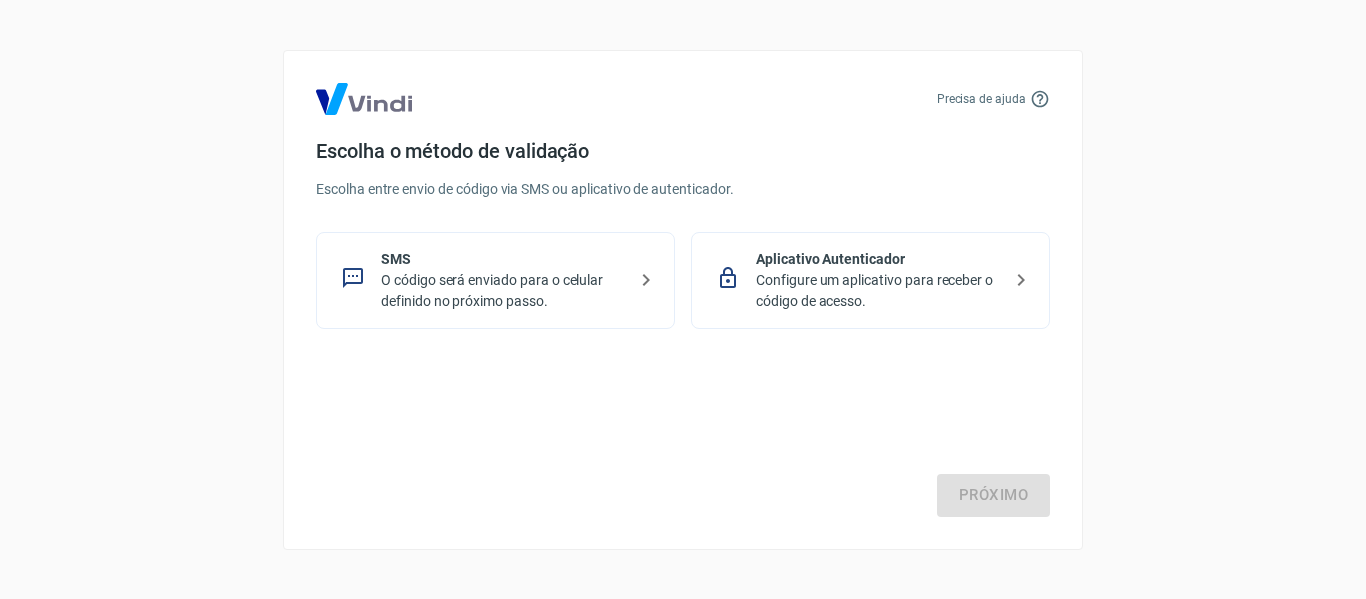 click on "Configure um aplicativo para receber o código de acesso." at bounding box center [878, 291] 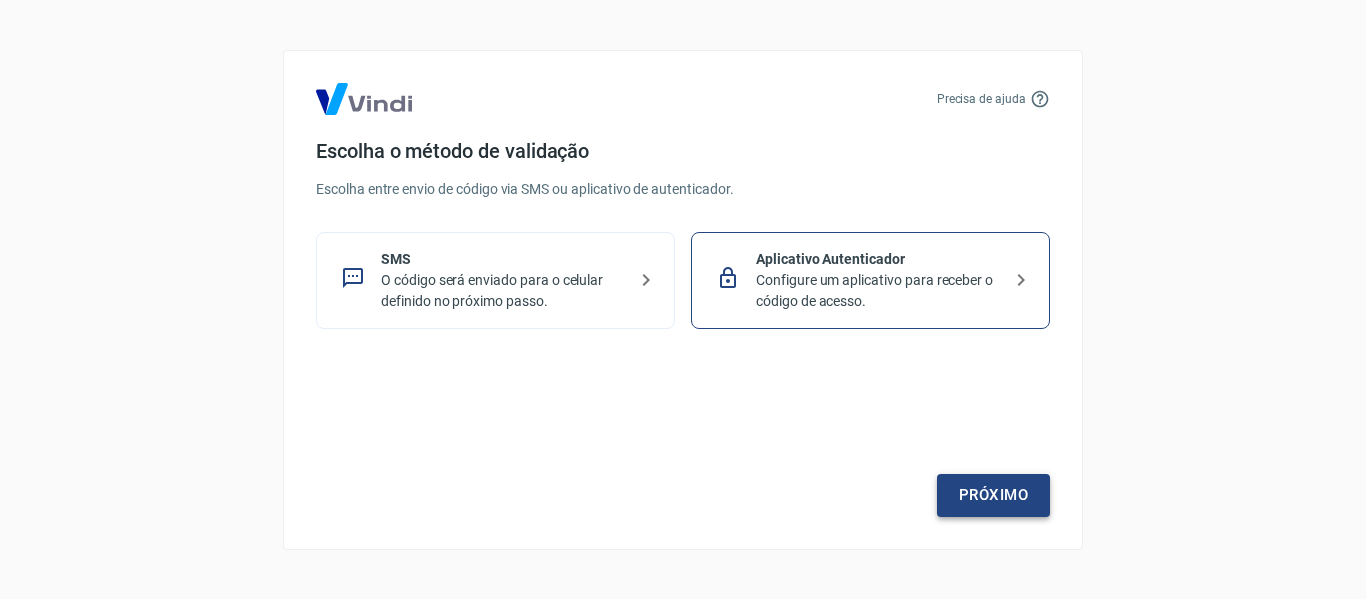 click on "Próximo" at bounding box center [993, 495] 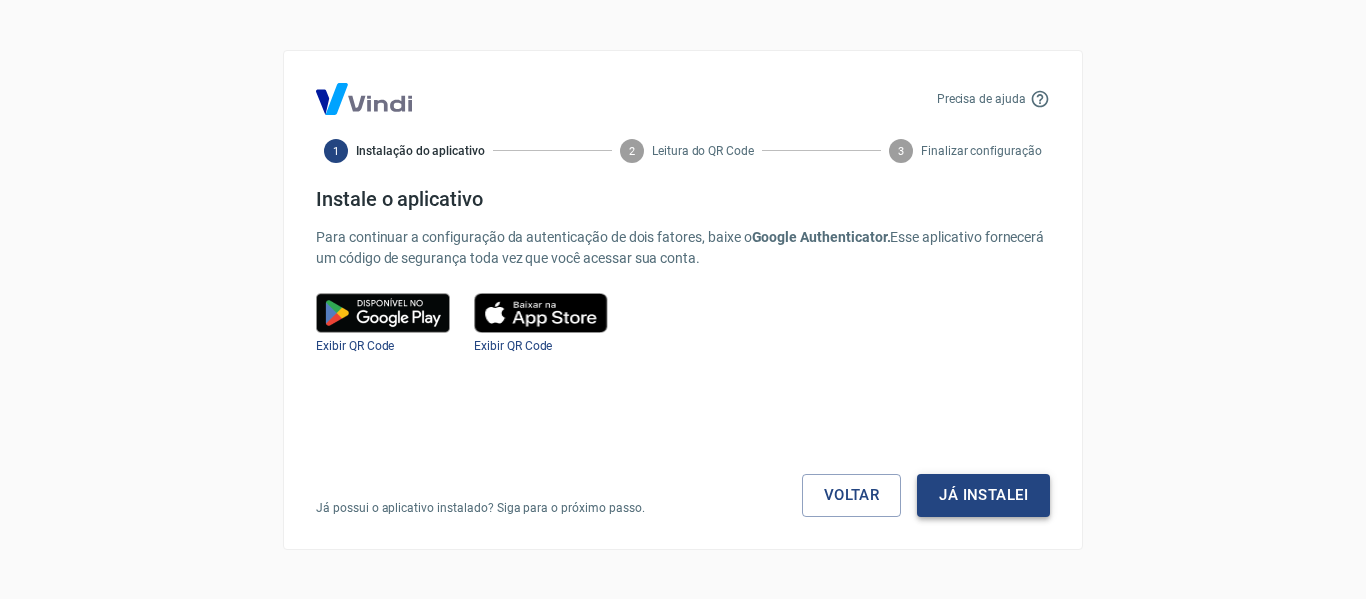 click on "Já instalei" at bounding box center [983, 495] 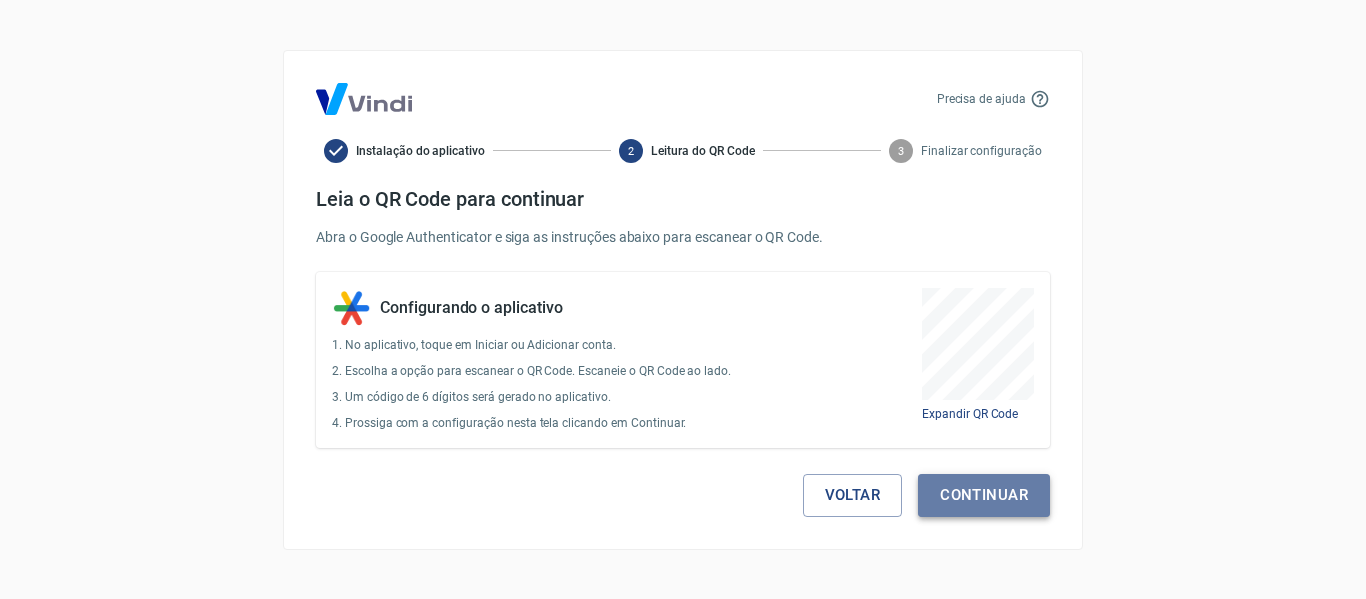 click on "Continuar" at bounding box center (984, 495) 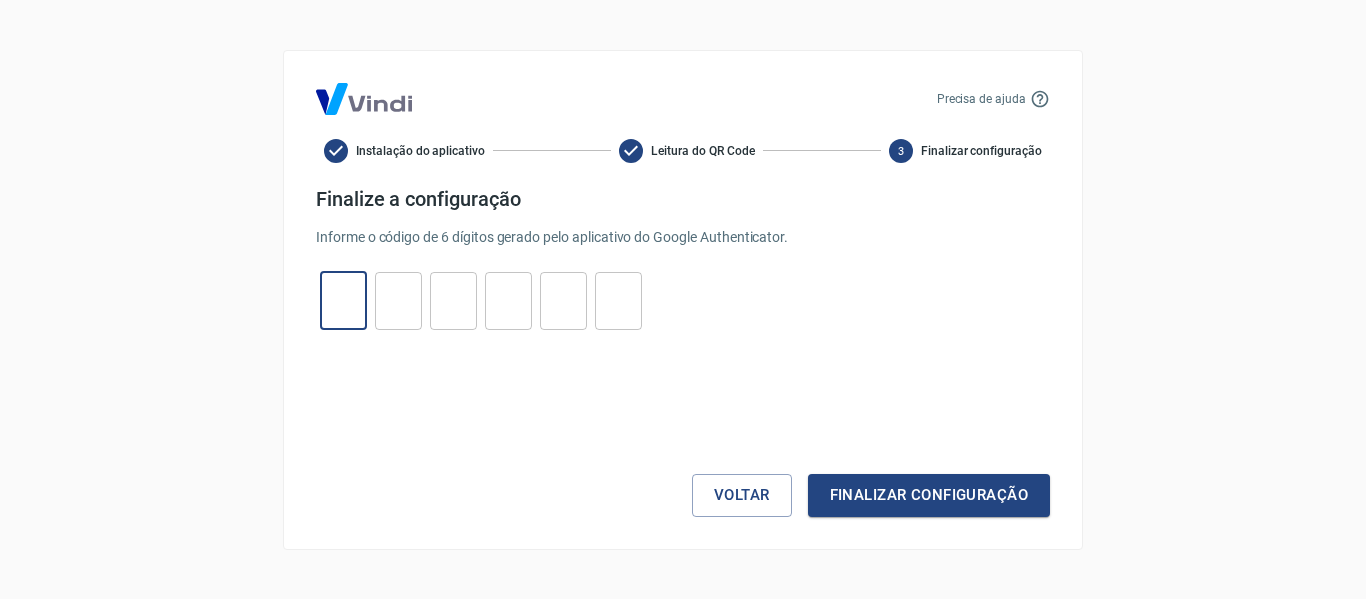 click at bounding box center (343, 300) 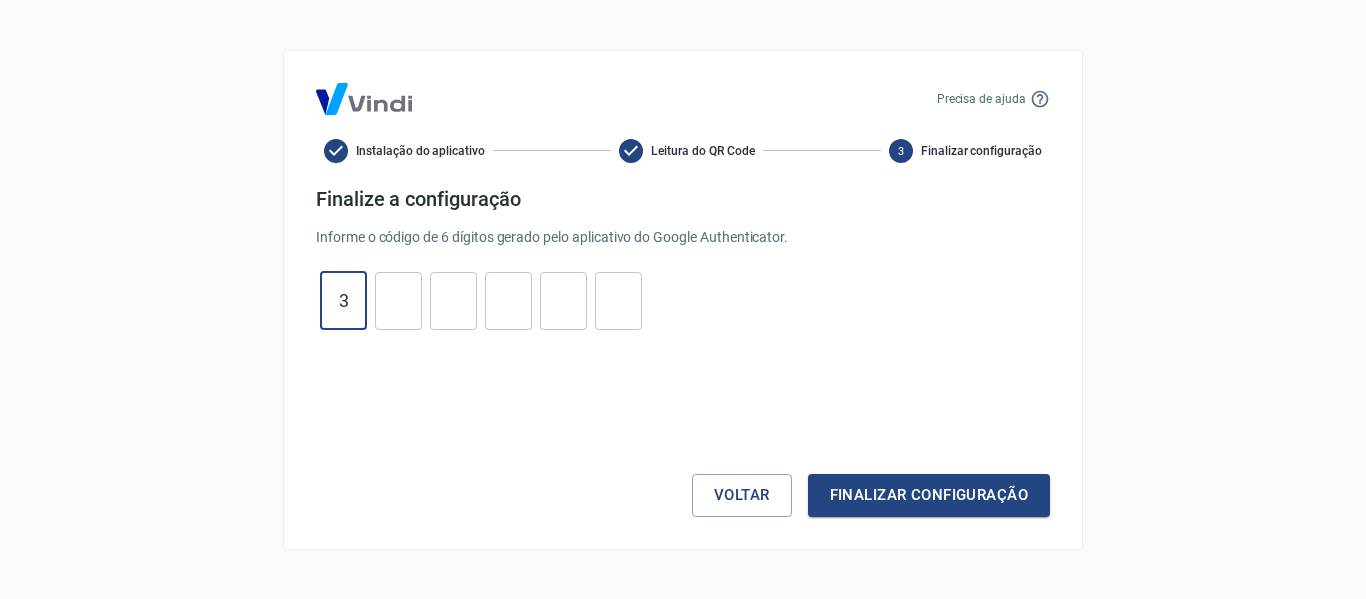 type on "3" 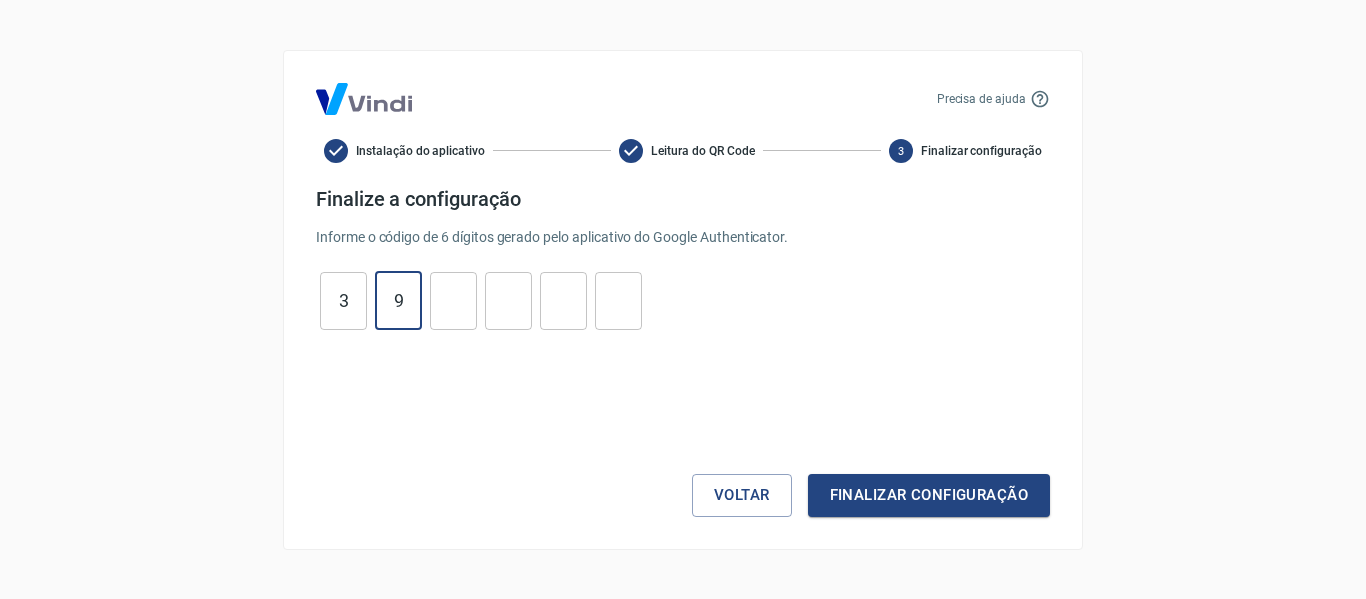 type on "9" 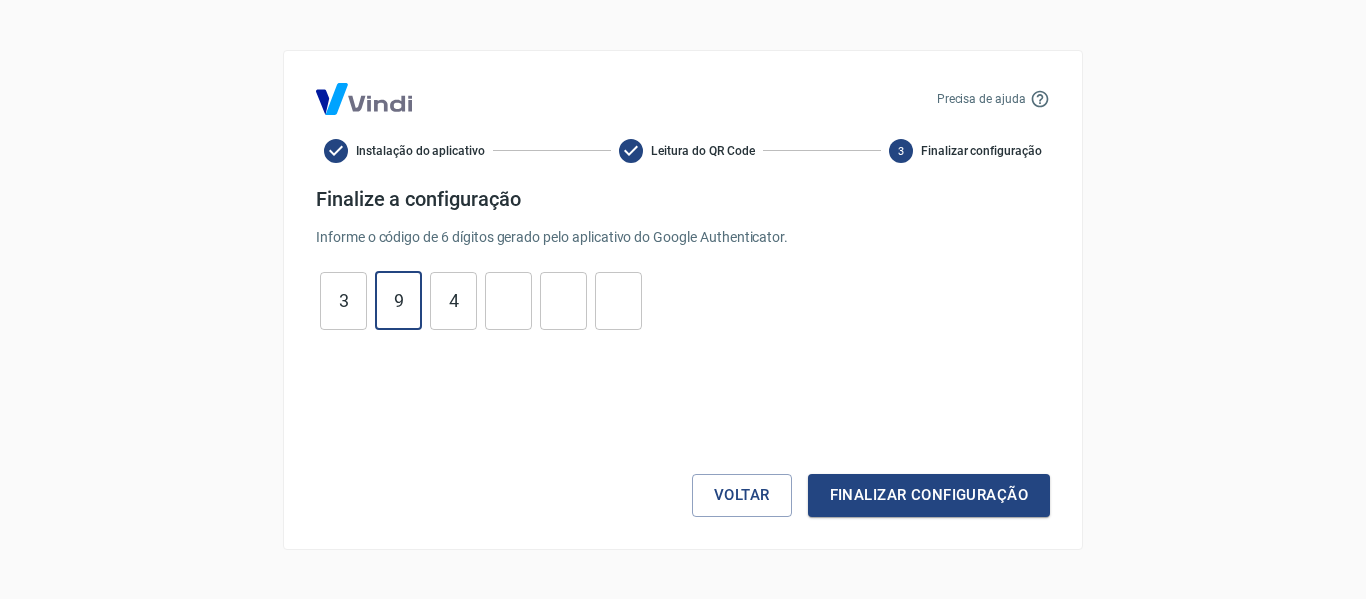 type on "4" 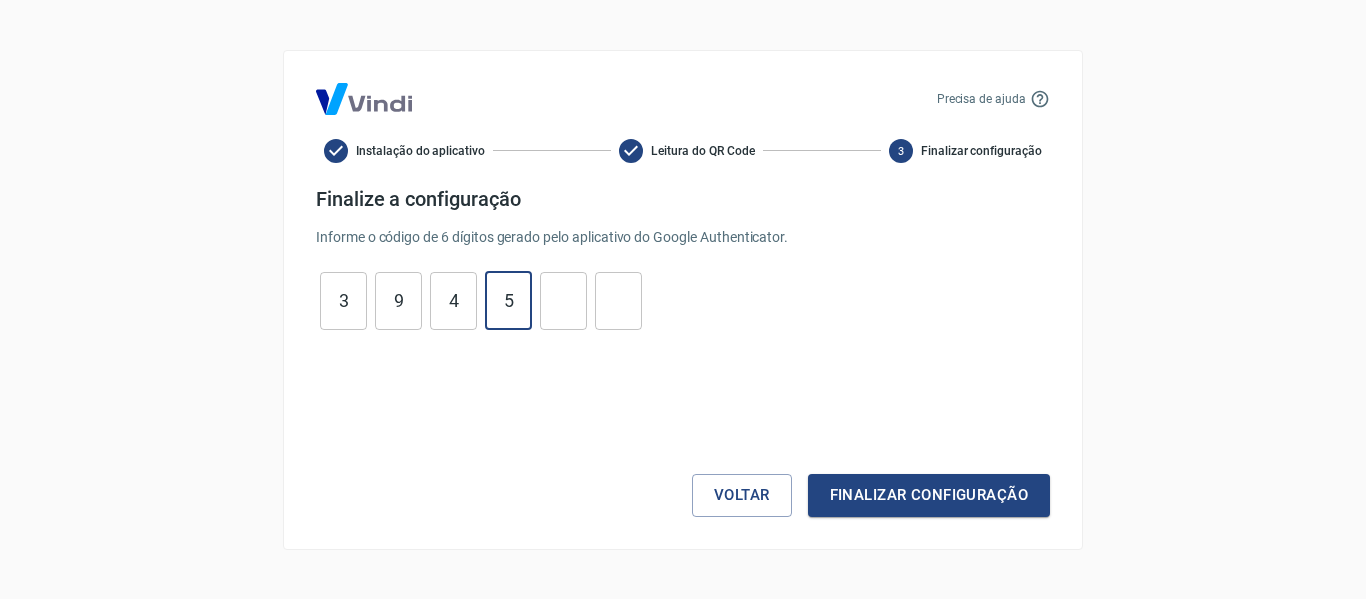 type on "5" 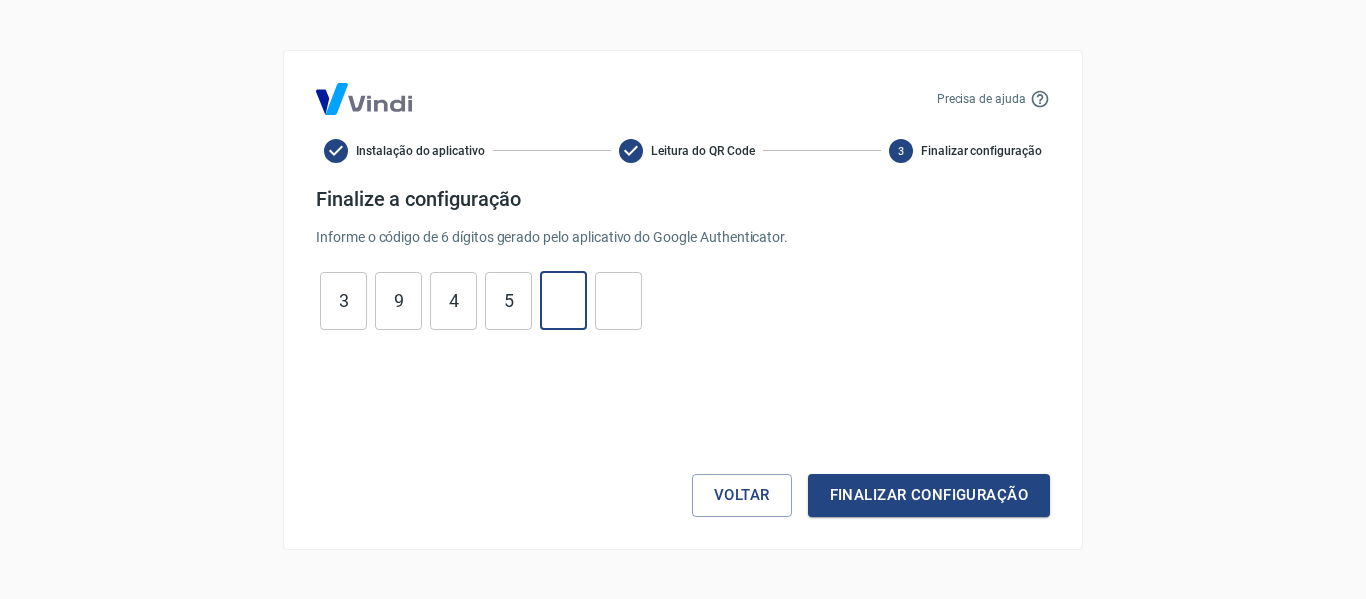 type on "1" 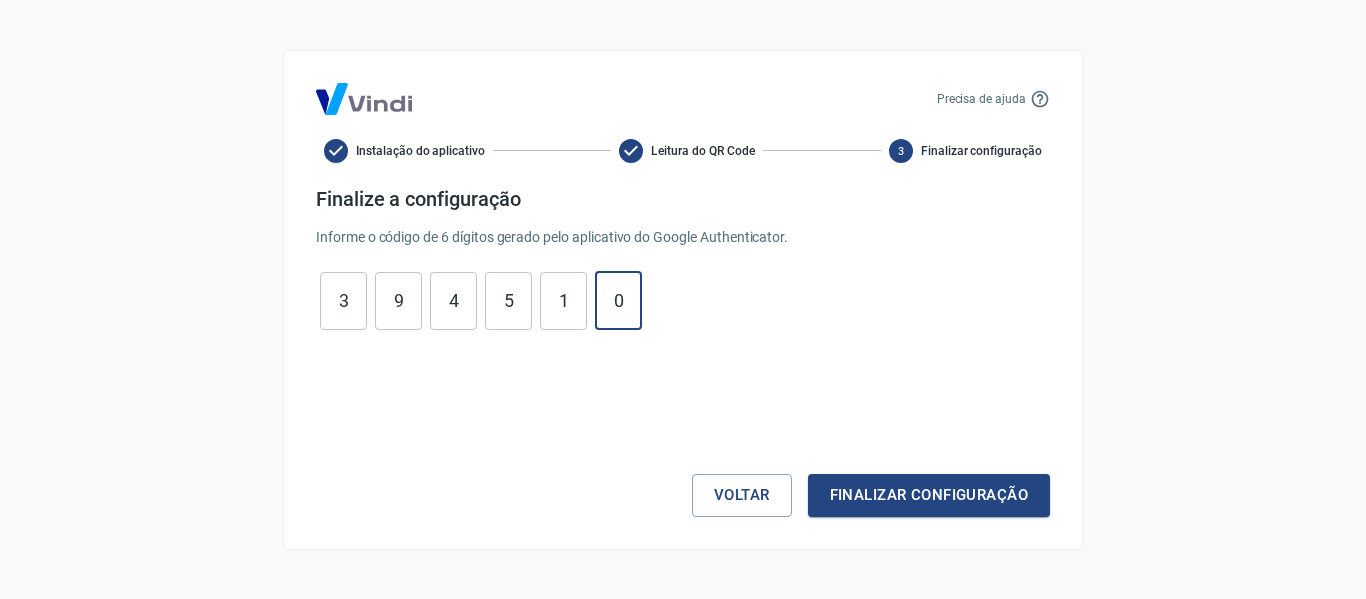 type on "0" 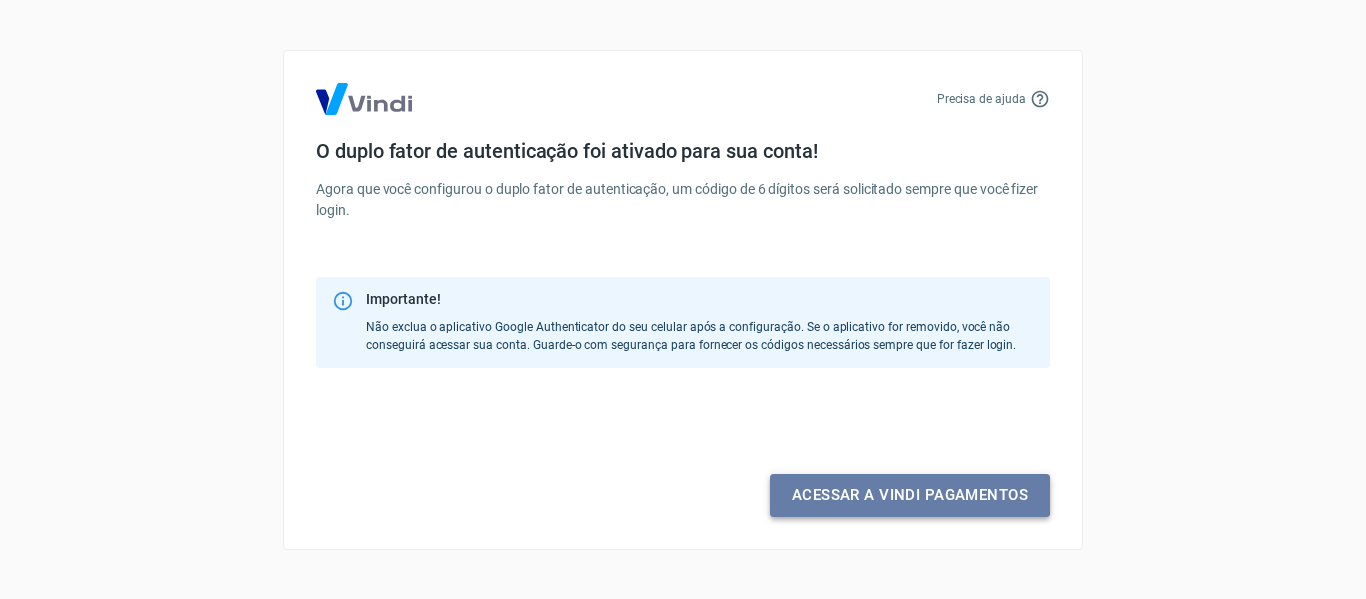 click on "Acessar a Vindi pagamentos" at bounding box center [910, 495] 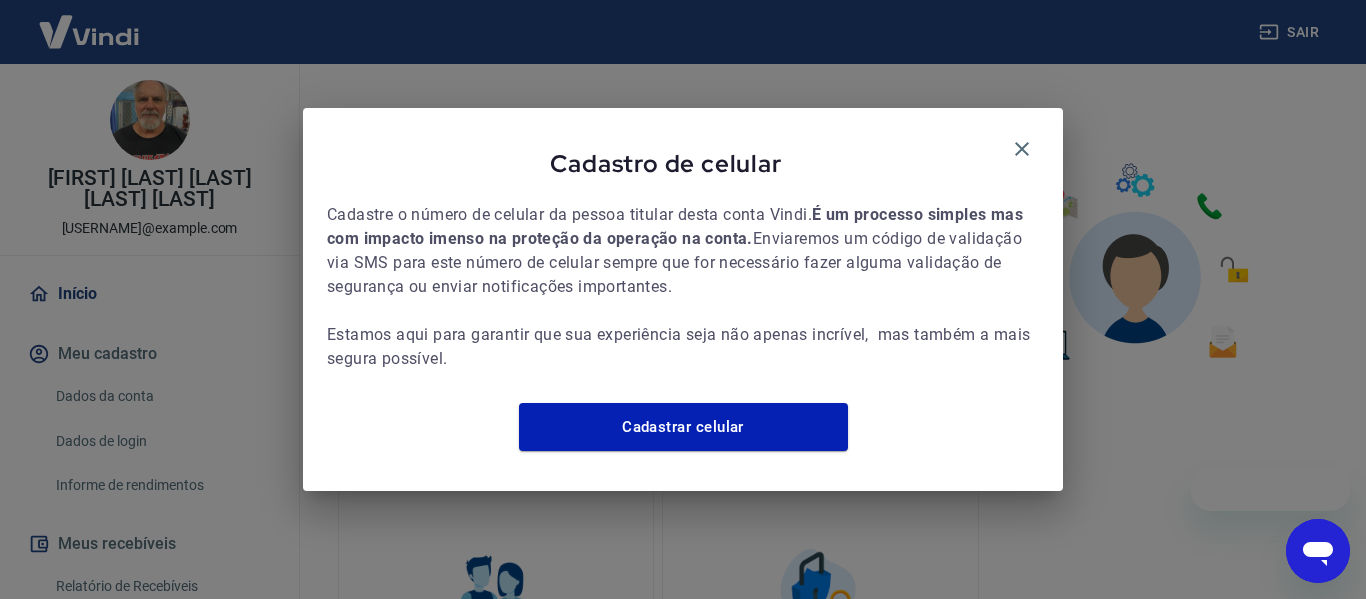 scroll, scrollTop: 0, scrollLeft: 0, axis: both 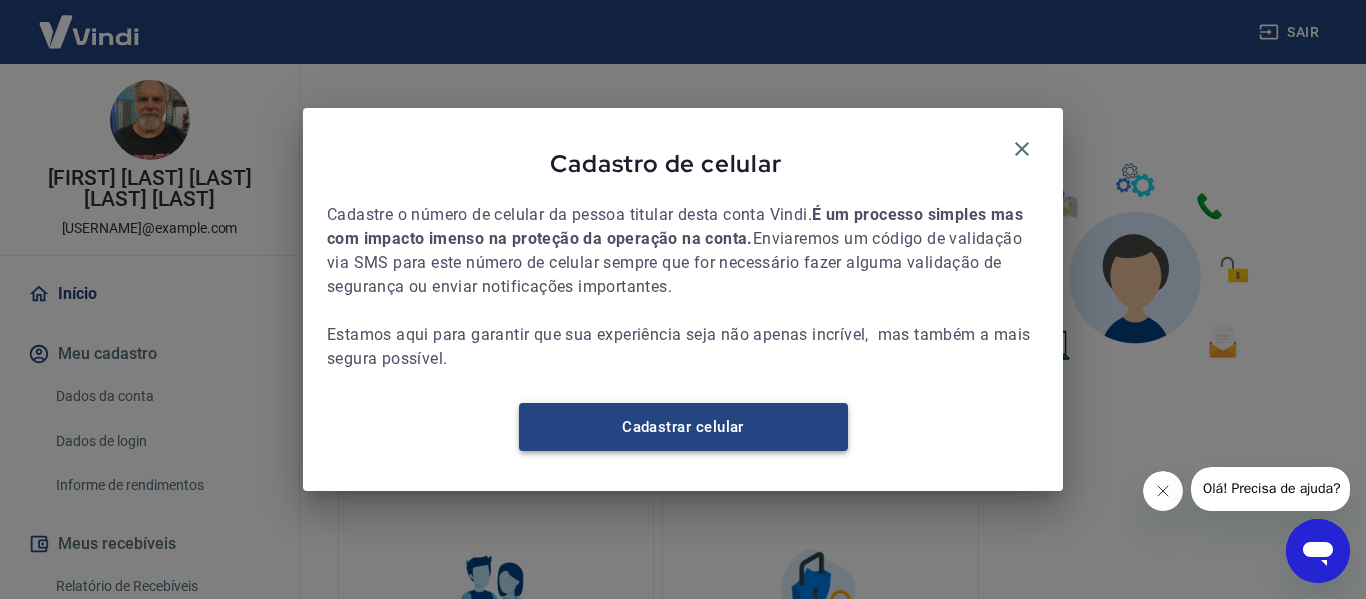 click on "Cadastrar celular" at bounding box center [683, 427] 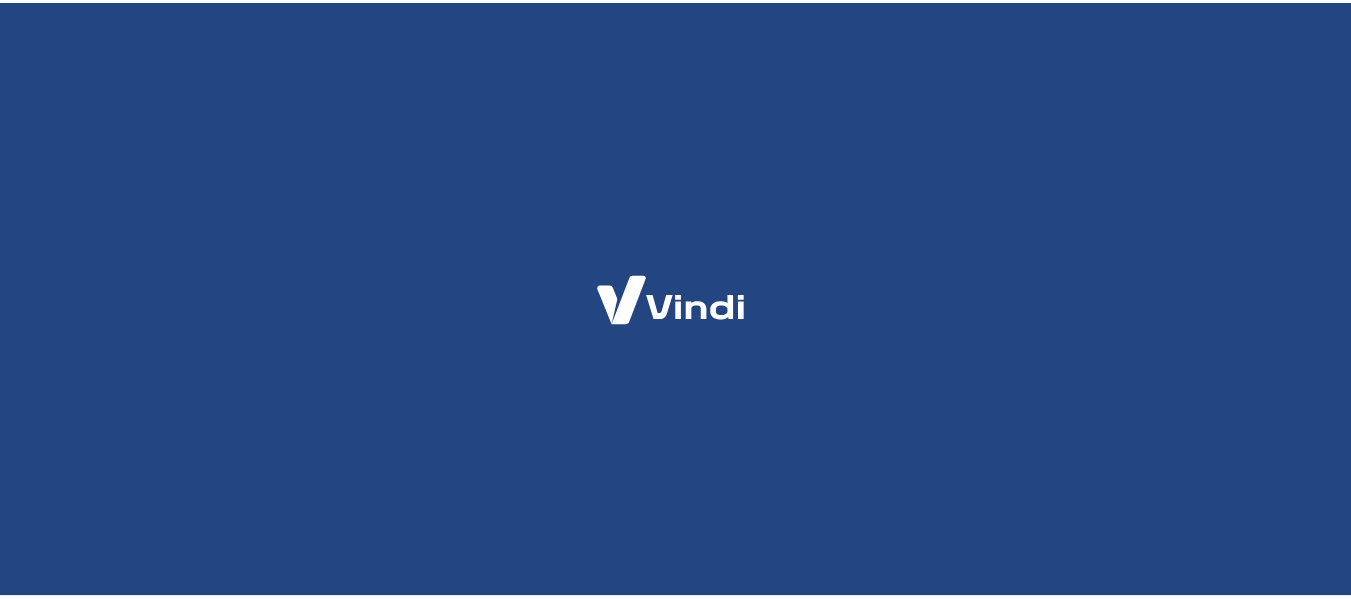 scroll, scrollTop: 0, scrollLeft: 0, axis: both 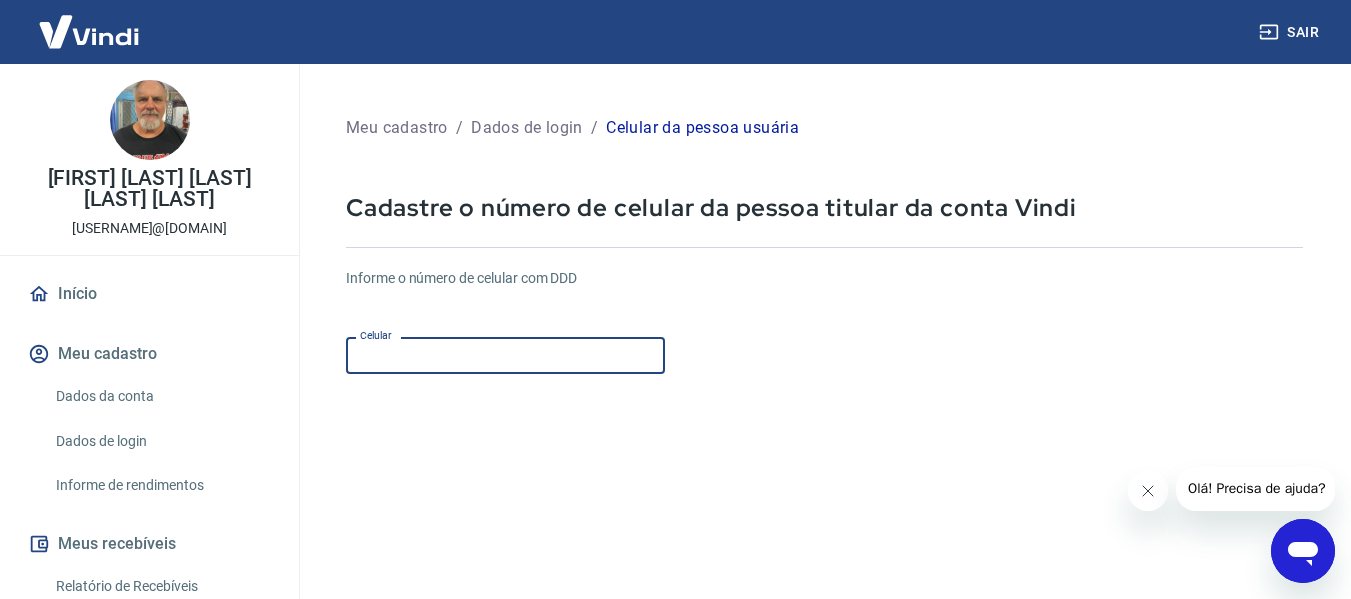 click on "Celular" at bounding box center (505, 355) 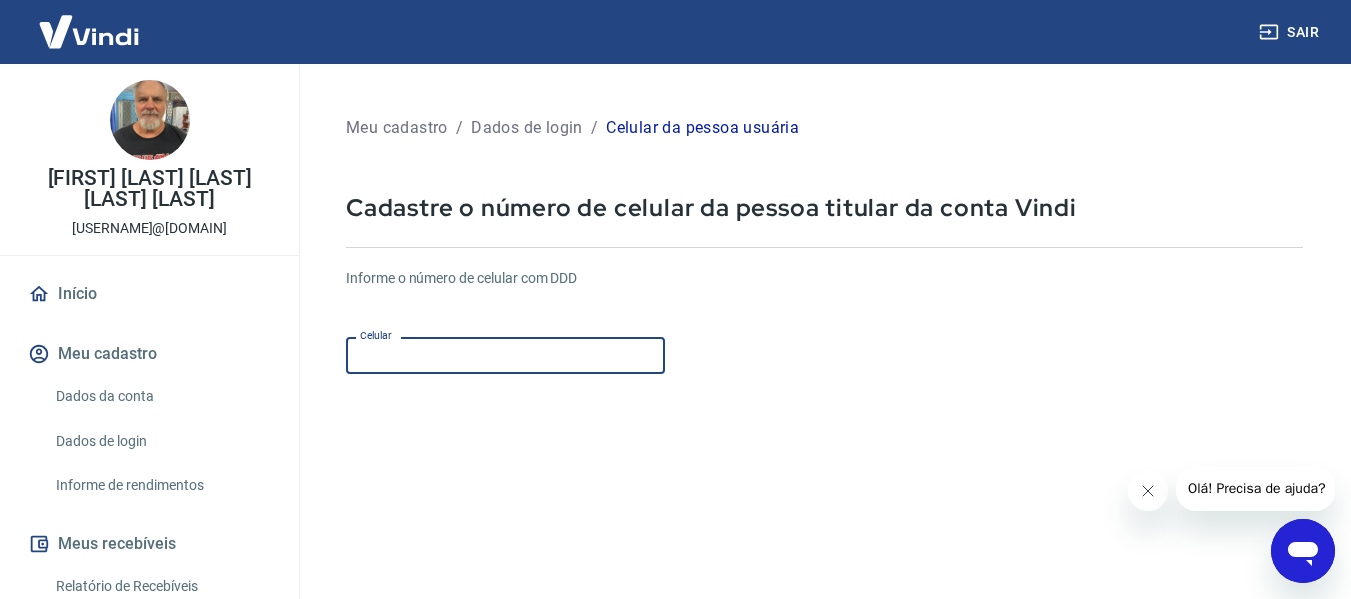 type on "[PHONE]" 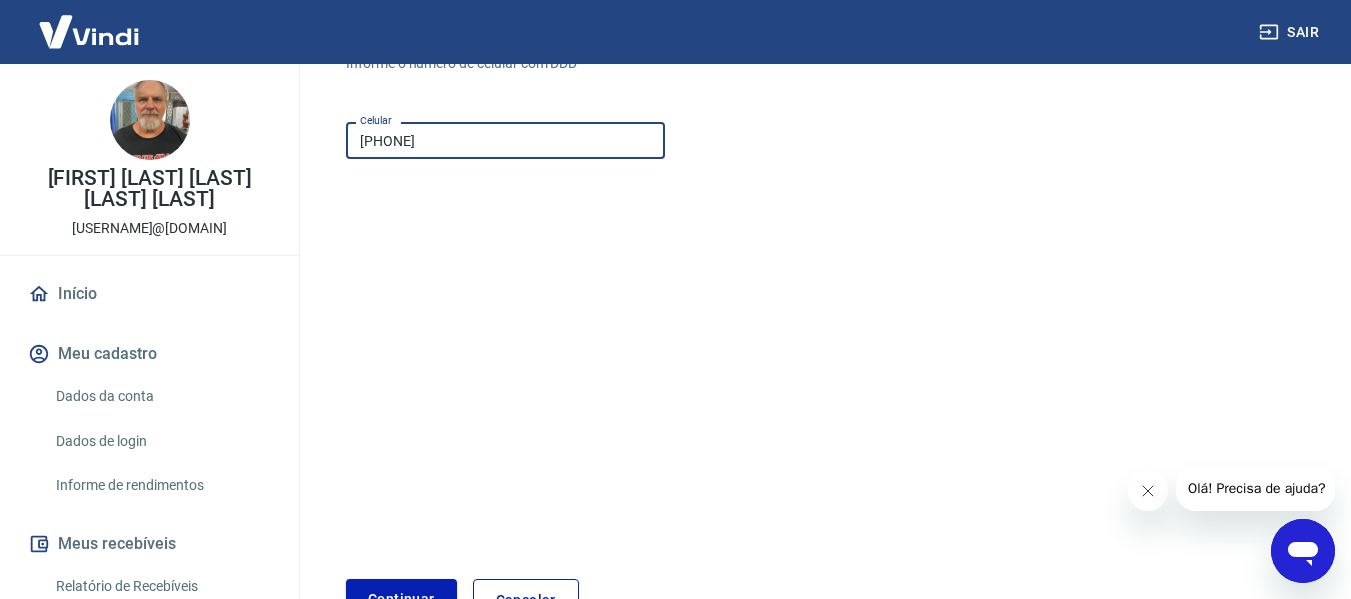 scroll, scrollTop: 300, scrollLeft: 0, axis: vertical 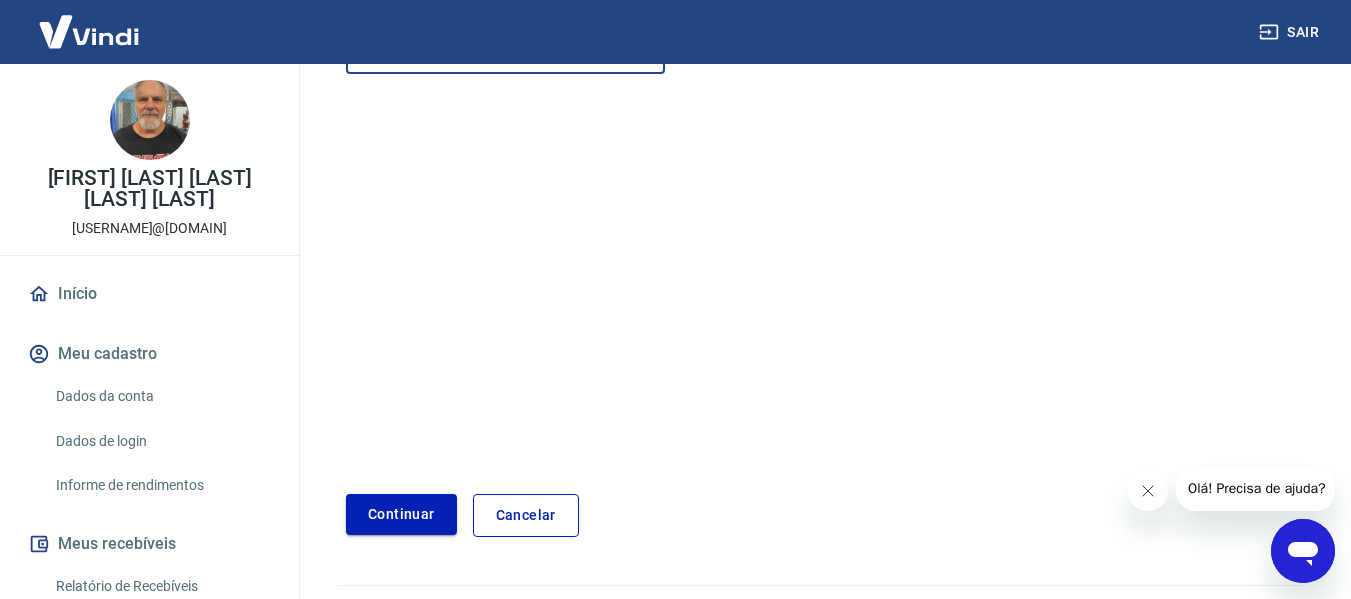 click on "Continuar" at bounding box center (401, 514) 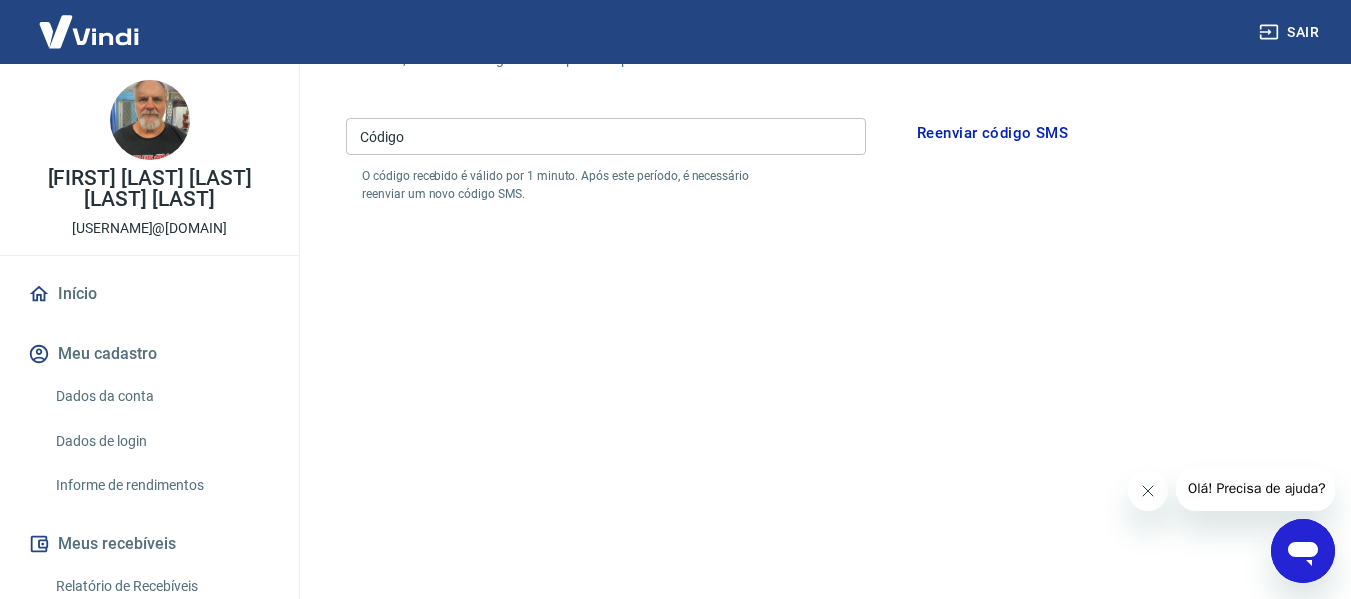 scroll, scrollTop: 200, scrollLeft: 0, axis: vertical 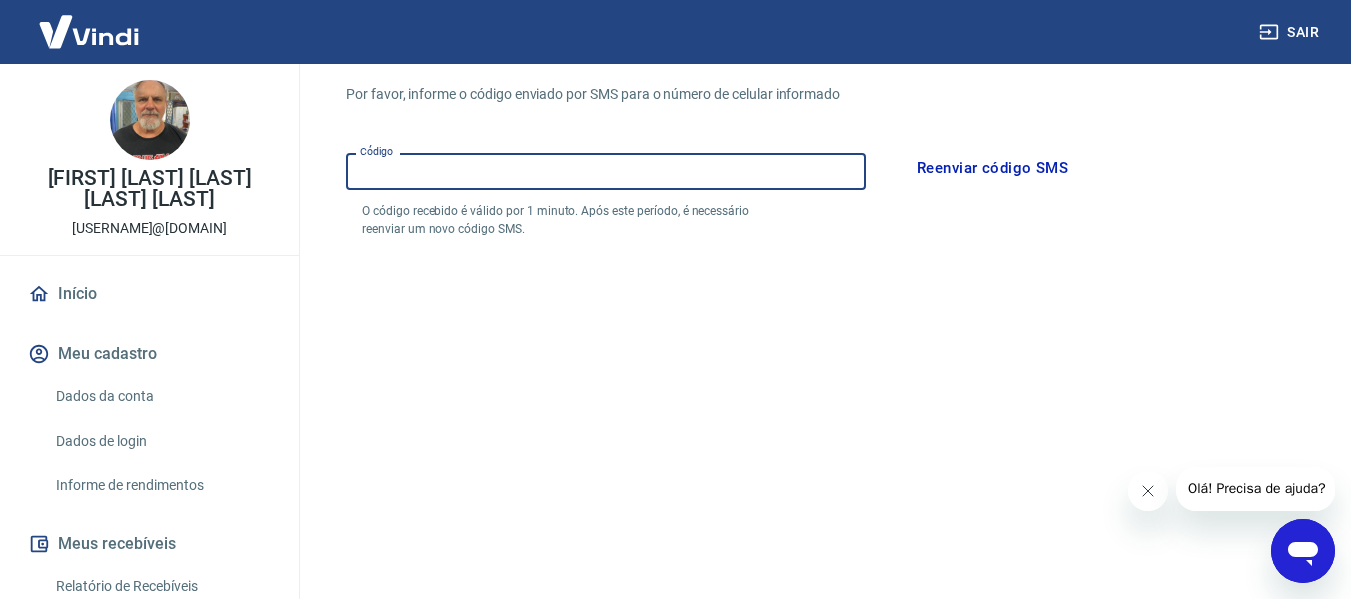 click on "Código" at bounding box center (606, 171) 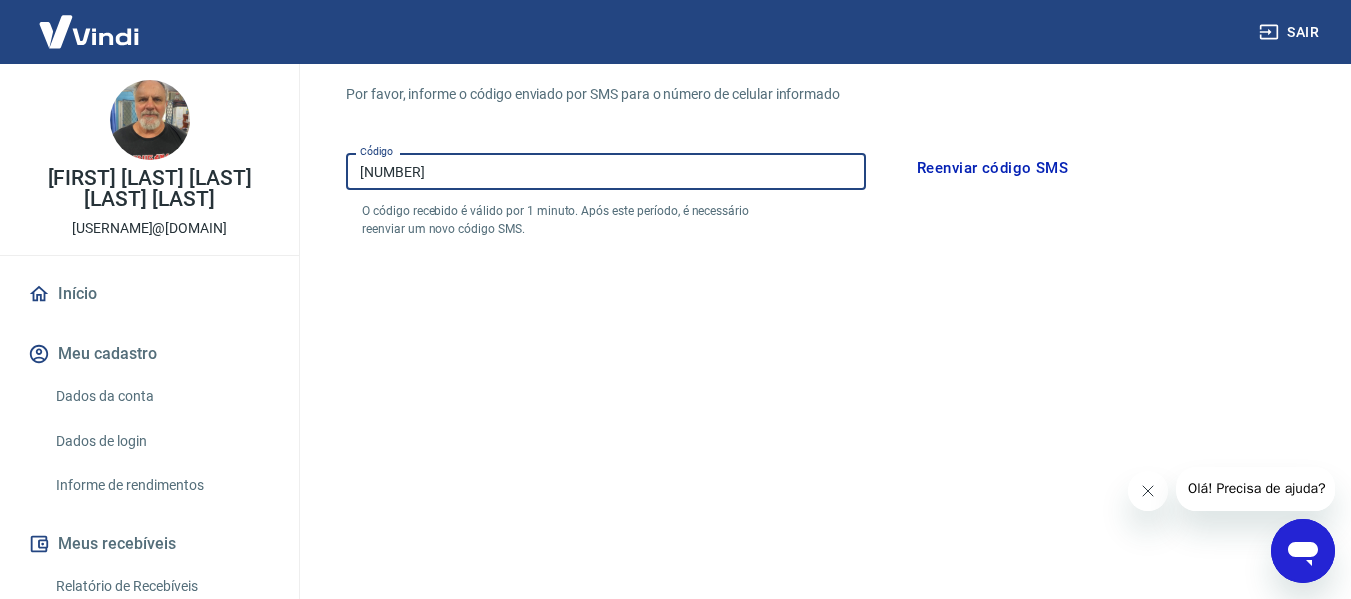 type on "[NUMBER]" 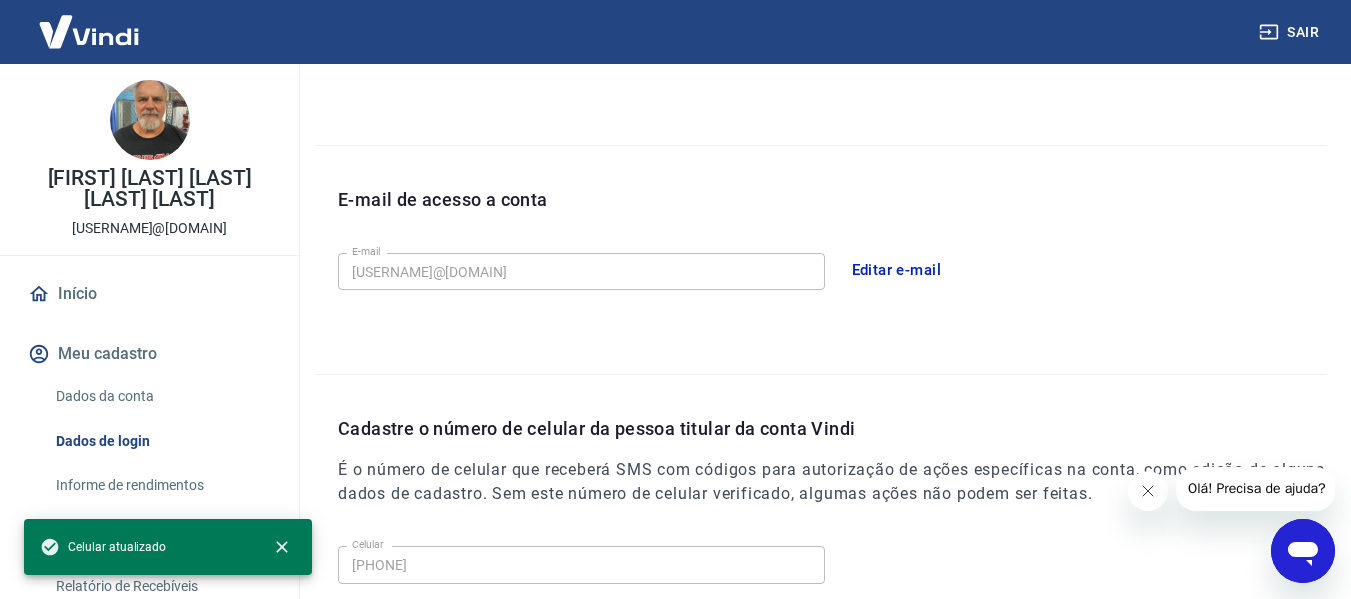 scroll, scrollTop: 500, scrollLeft: 0, axis: vertical 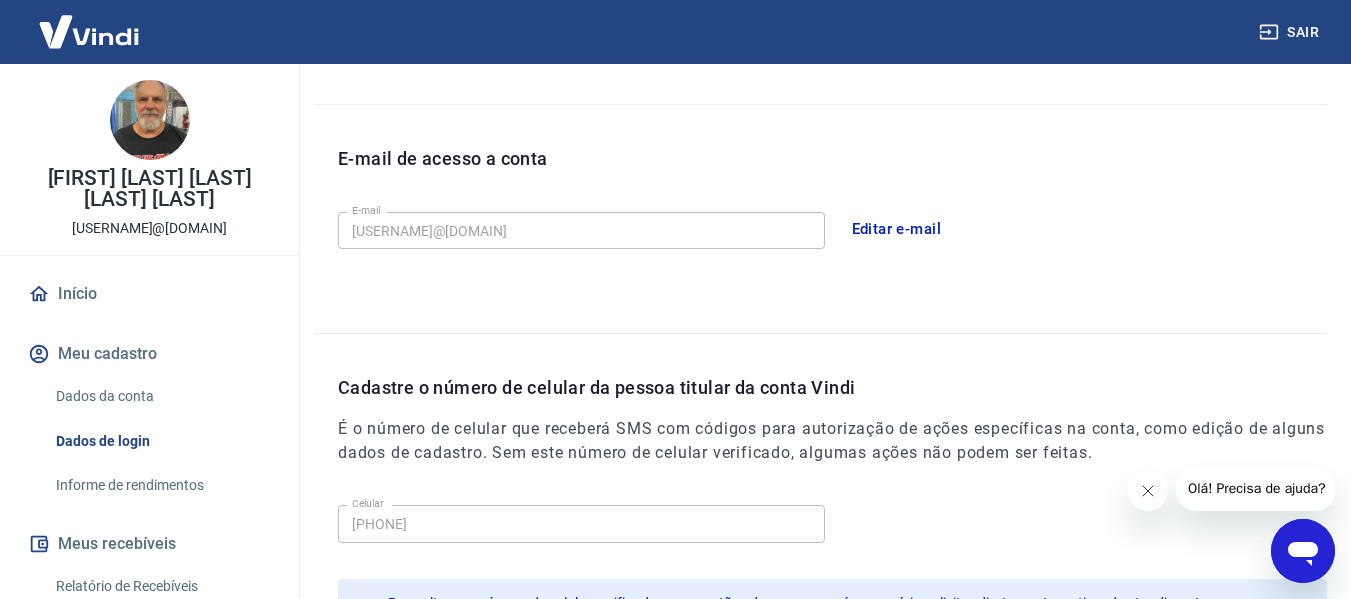 click on "Início" at bounding box center [149, 294] 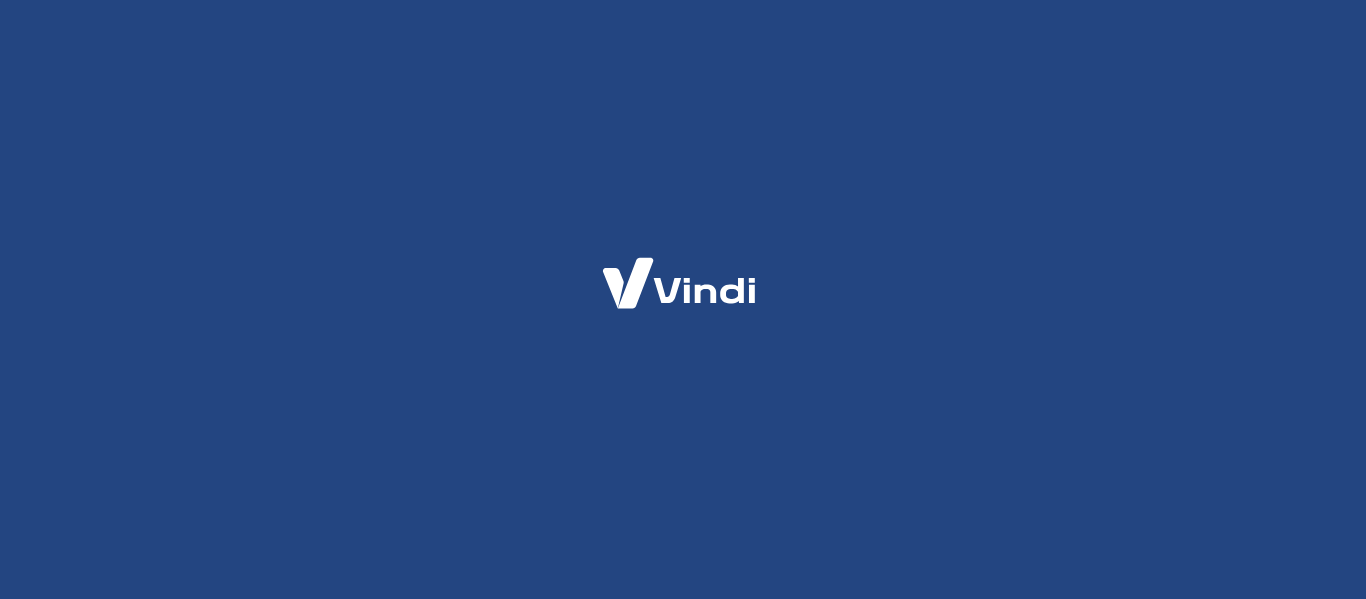 scroll, scrollTop: 0, scrollLeft: 0, axis: both 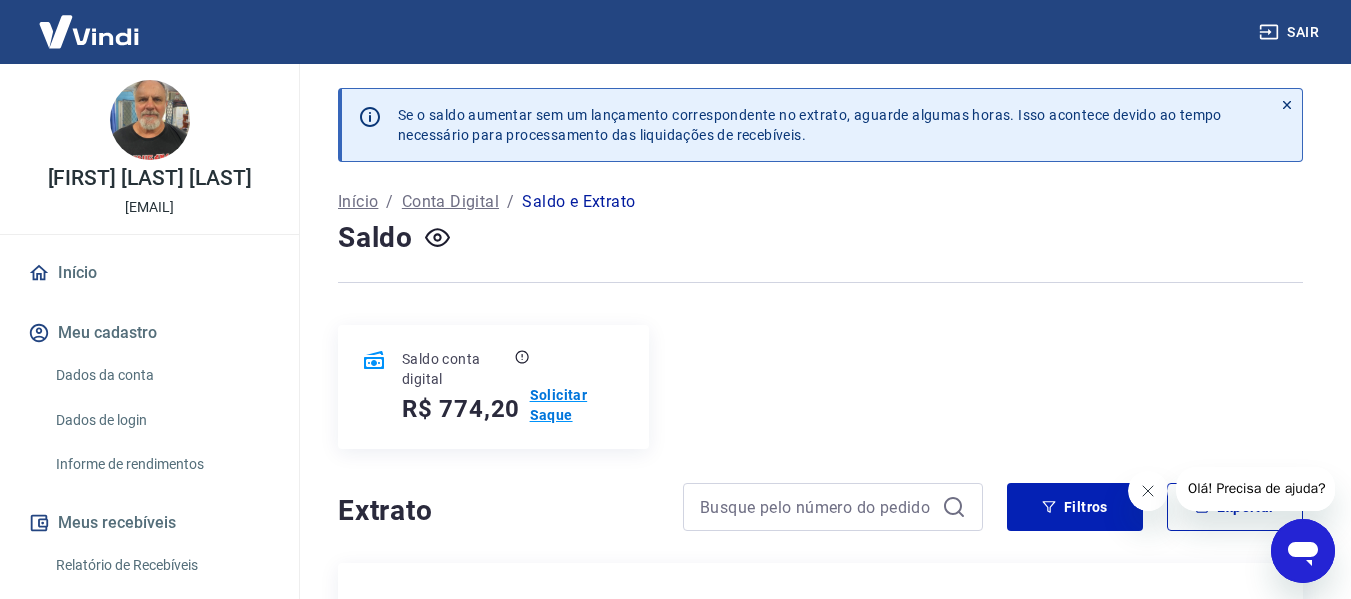 click on "Solicitar Saque" at bounding box center (577, 405) 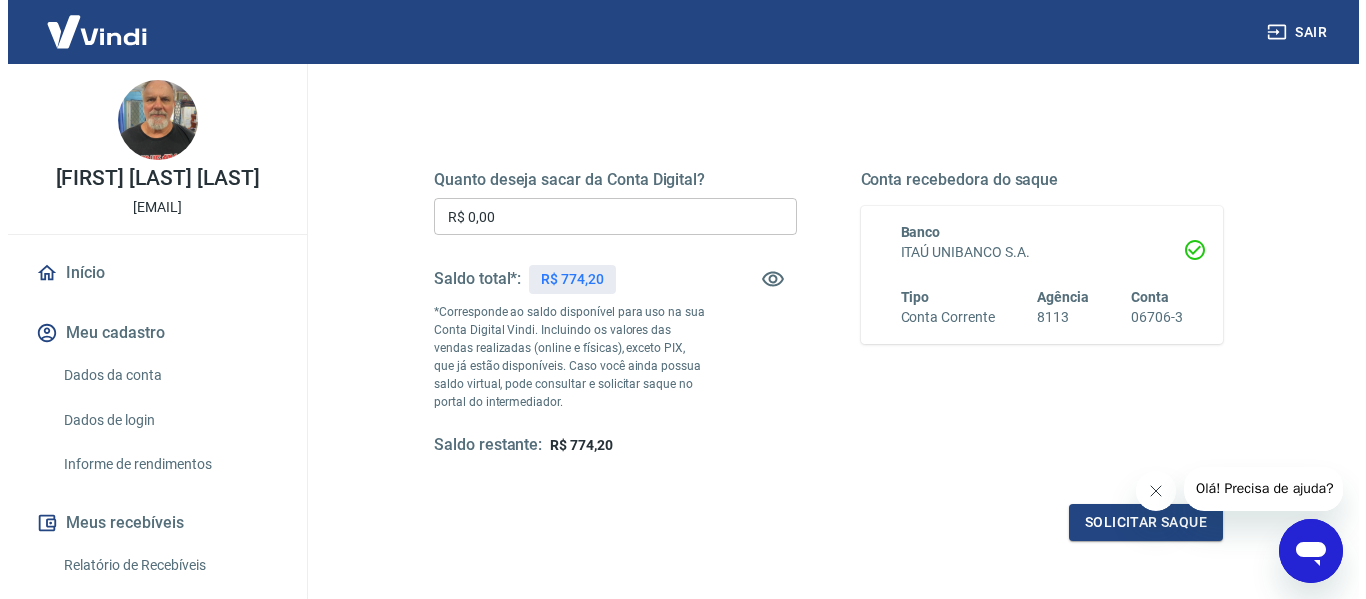 scroll, scrollTop: 300, scrollLeft: 0, axis: vertical 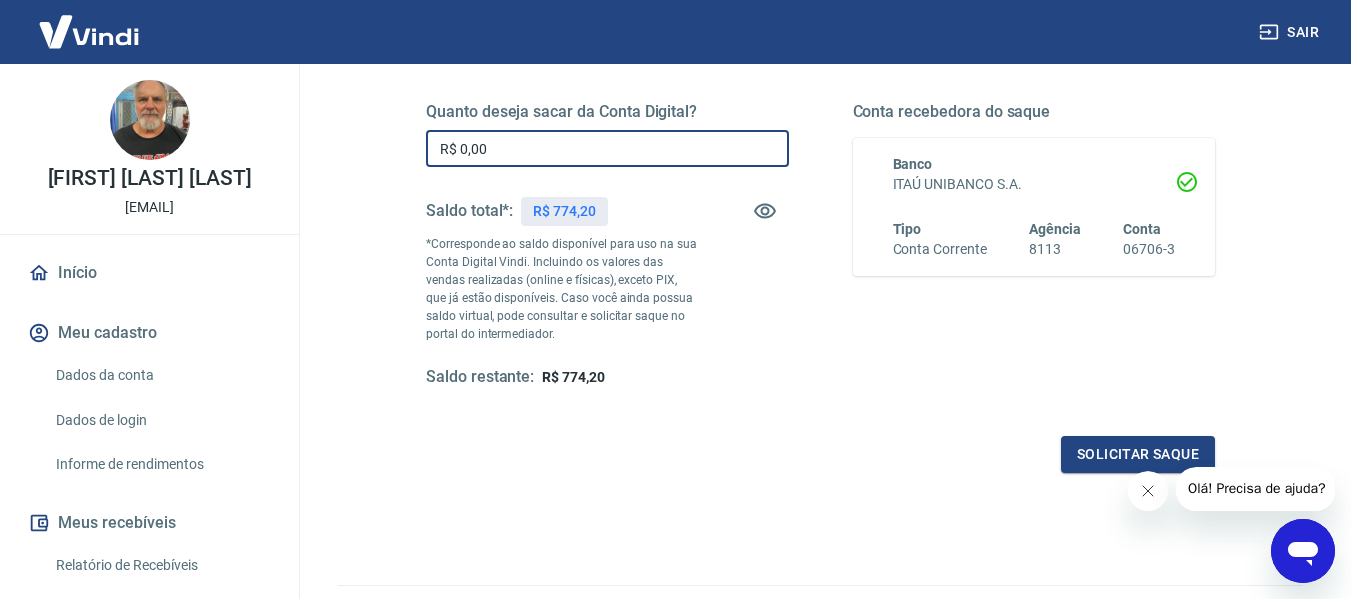 click on "R$ 0,00" at bounding box center [607, 148] 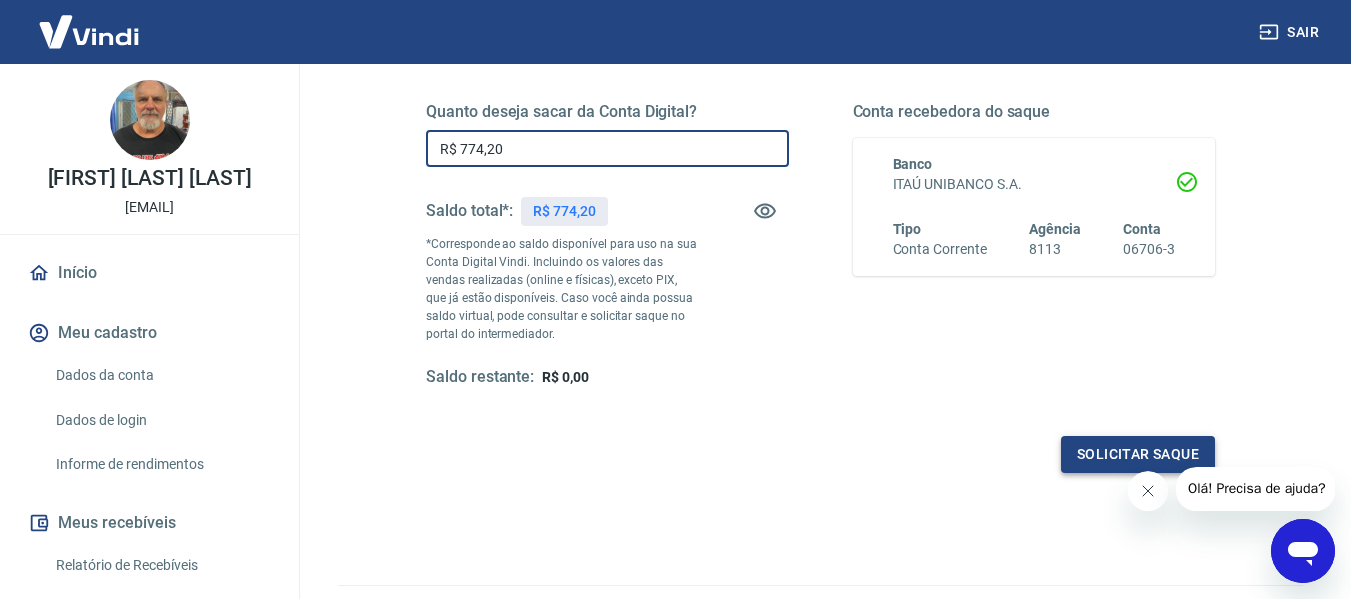 type on "R$ 774,20" 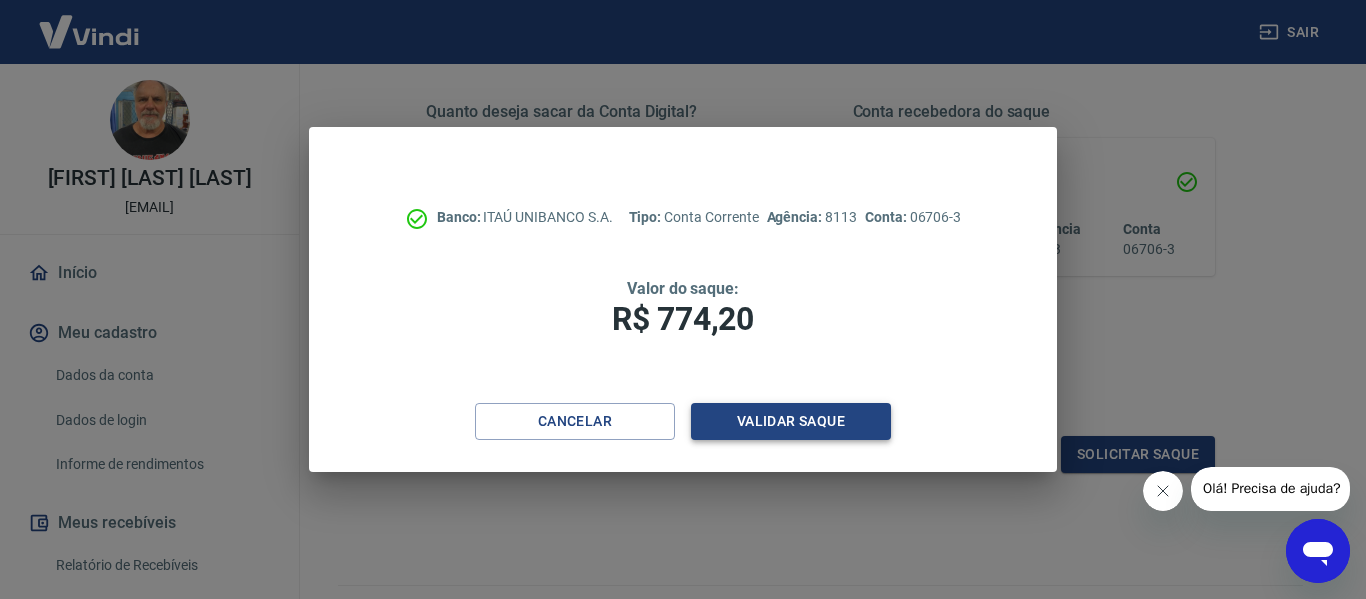 click on "Validar saque" at bounding box center [791, 421] 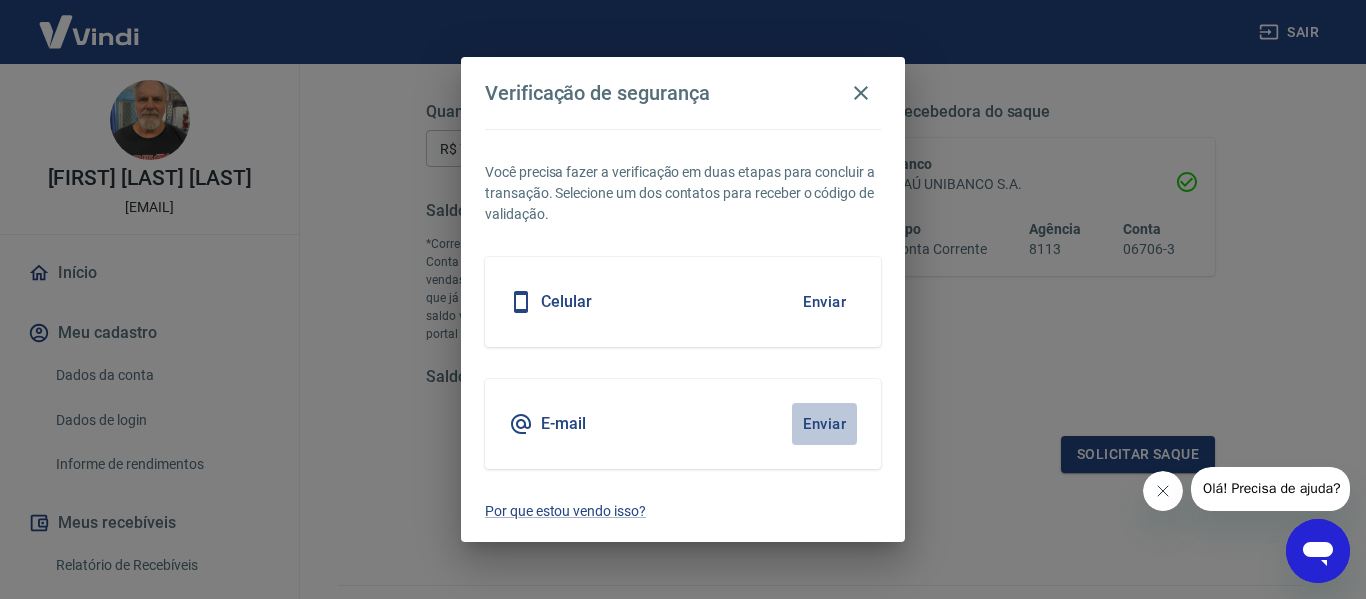 click on "Enviar" at bounding box center [824, 424] 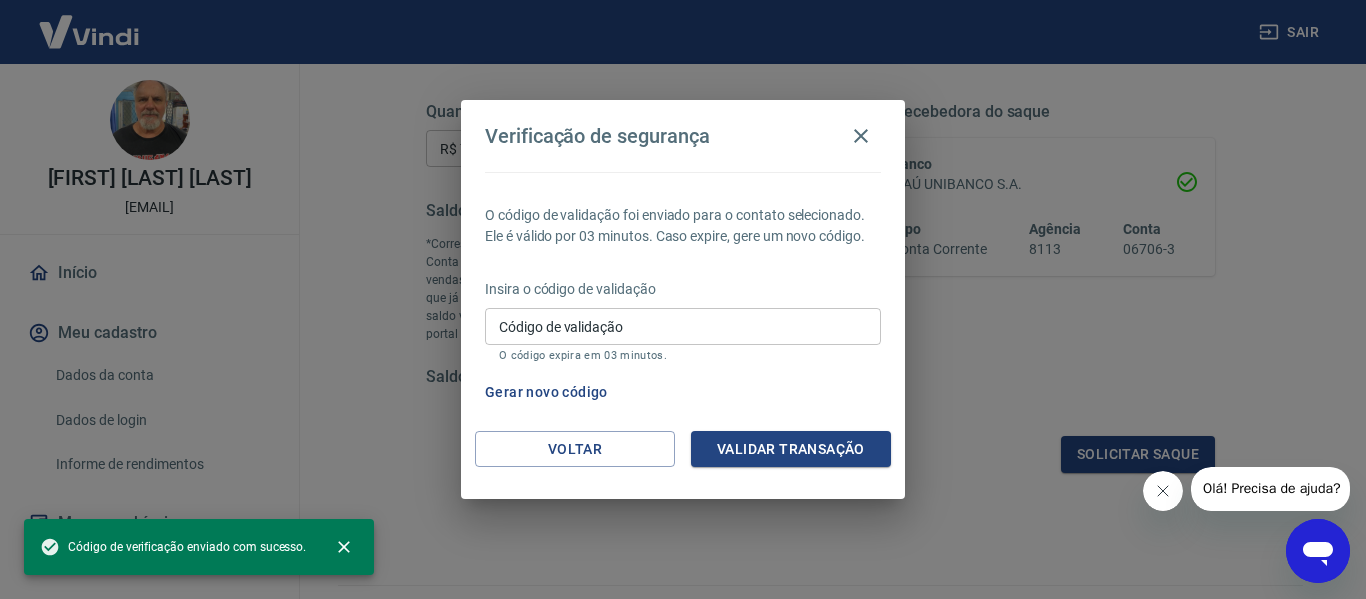 click on "Código de validação" at bounding box center (683, 326) 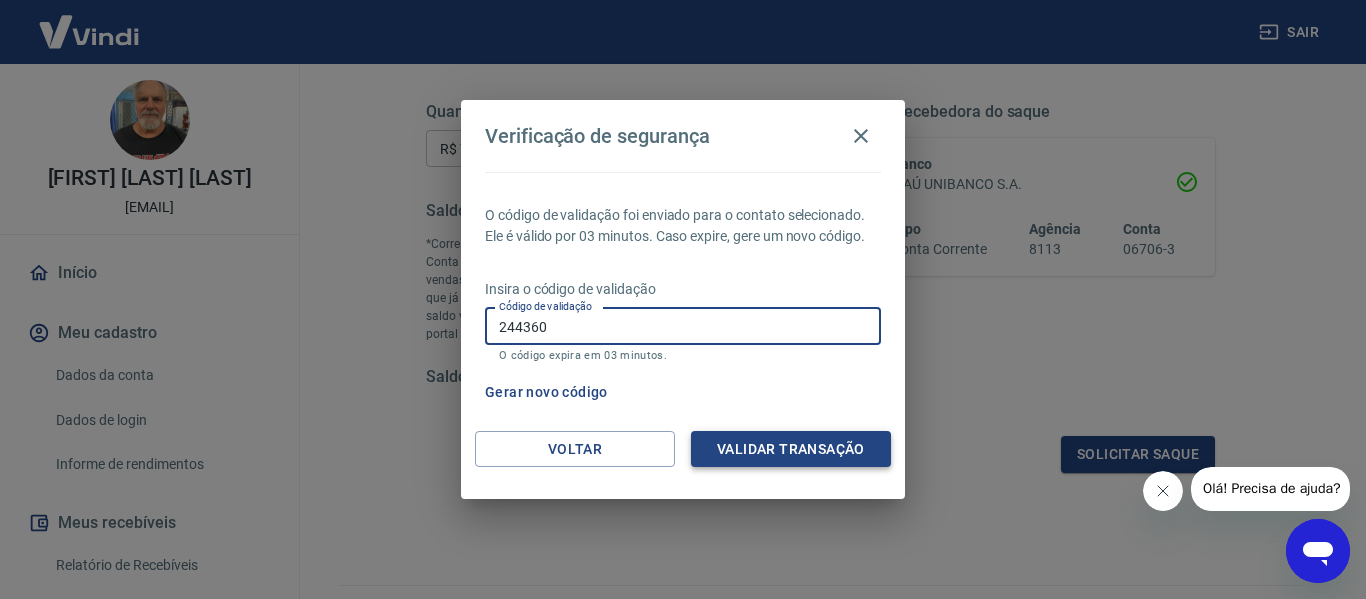 type on "244360" 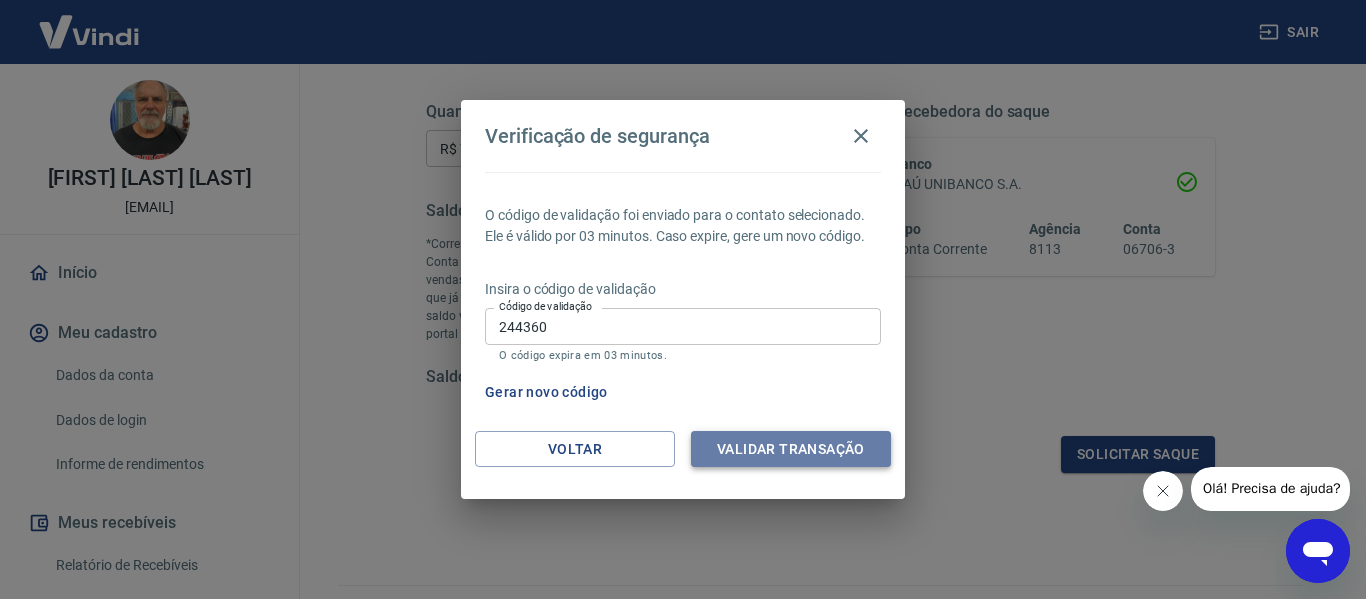 click on "Validar transação" at bounding box center (791, 449) 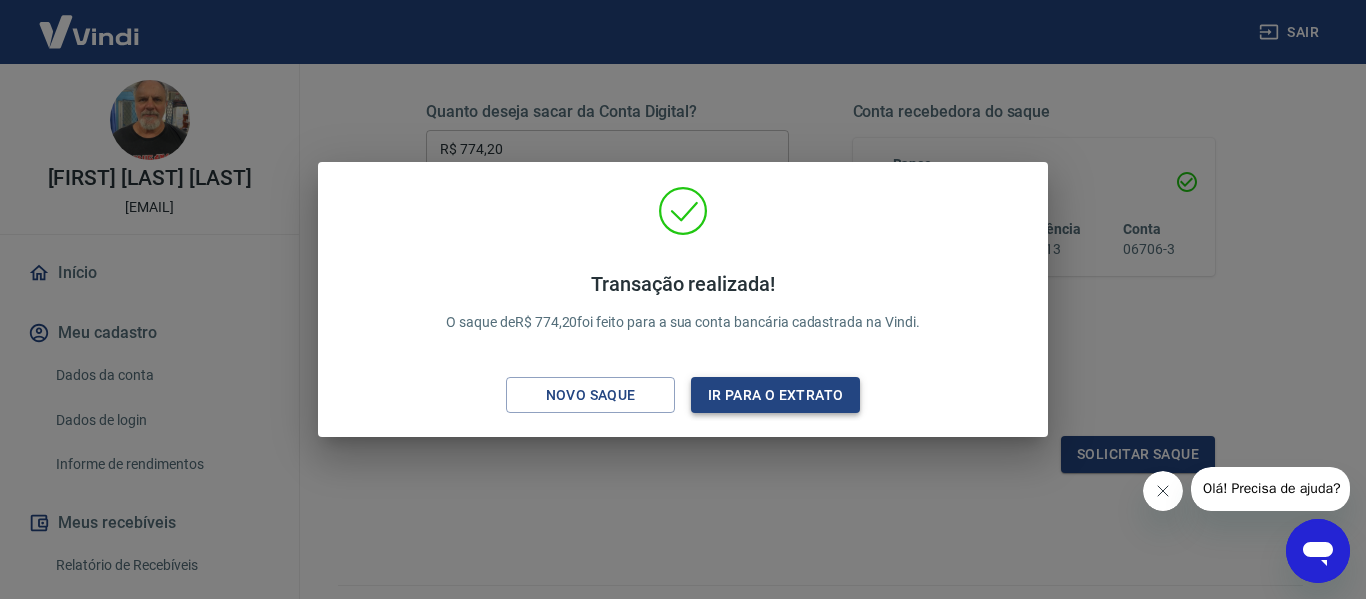 click on "Ir para o extrato" at bounding box center [775, 395] 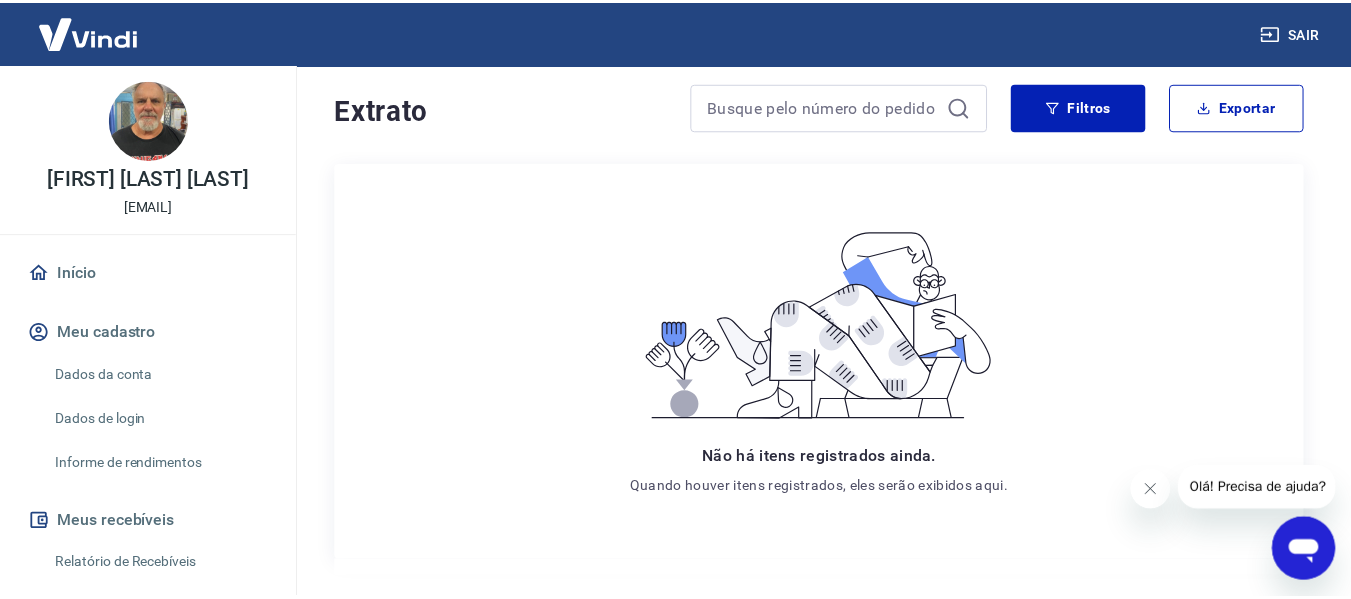 scroll, scrollTop: 0, scrollLeft: 0, axis: both 